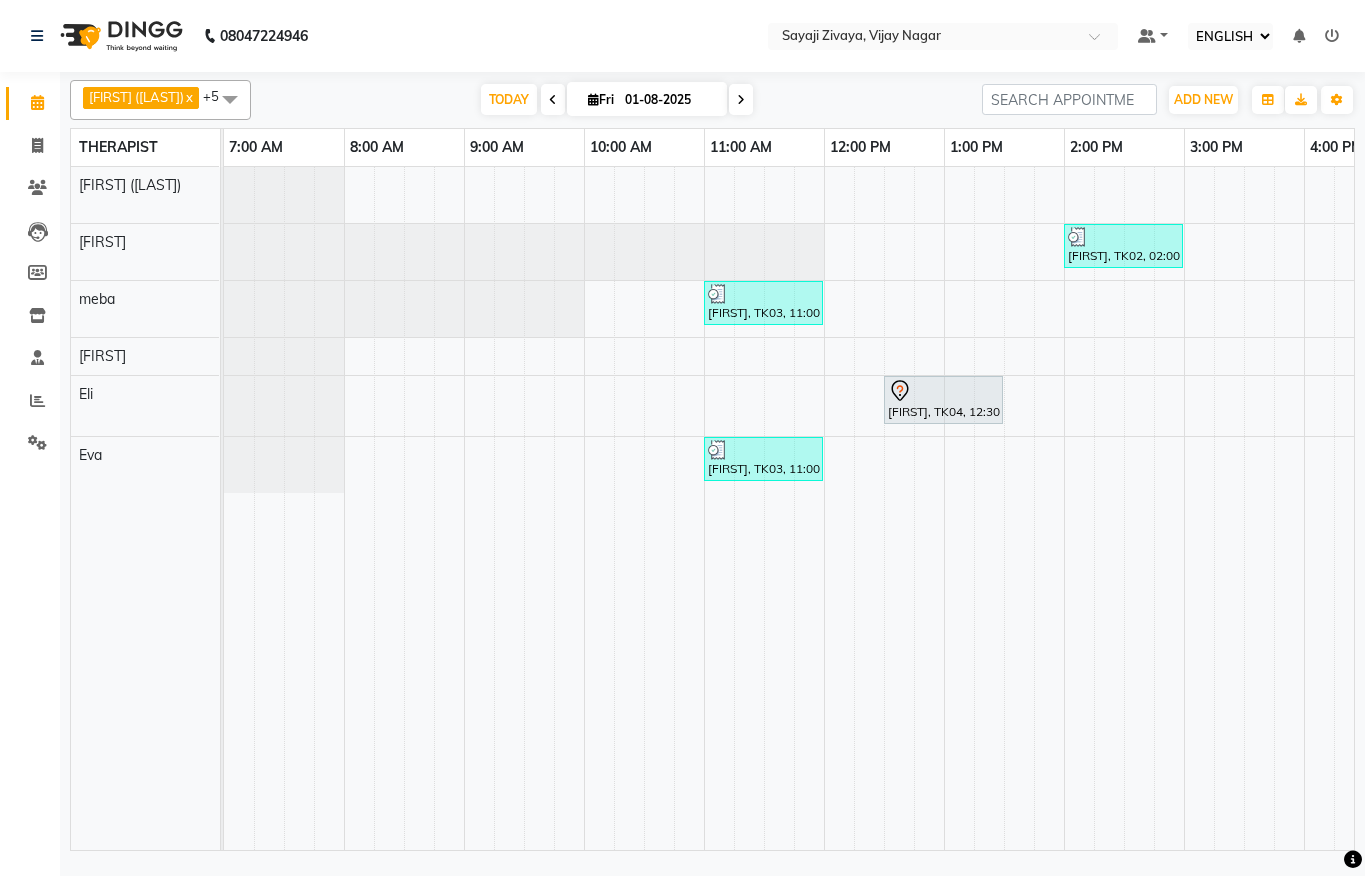 select on "ec" 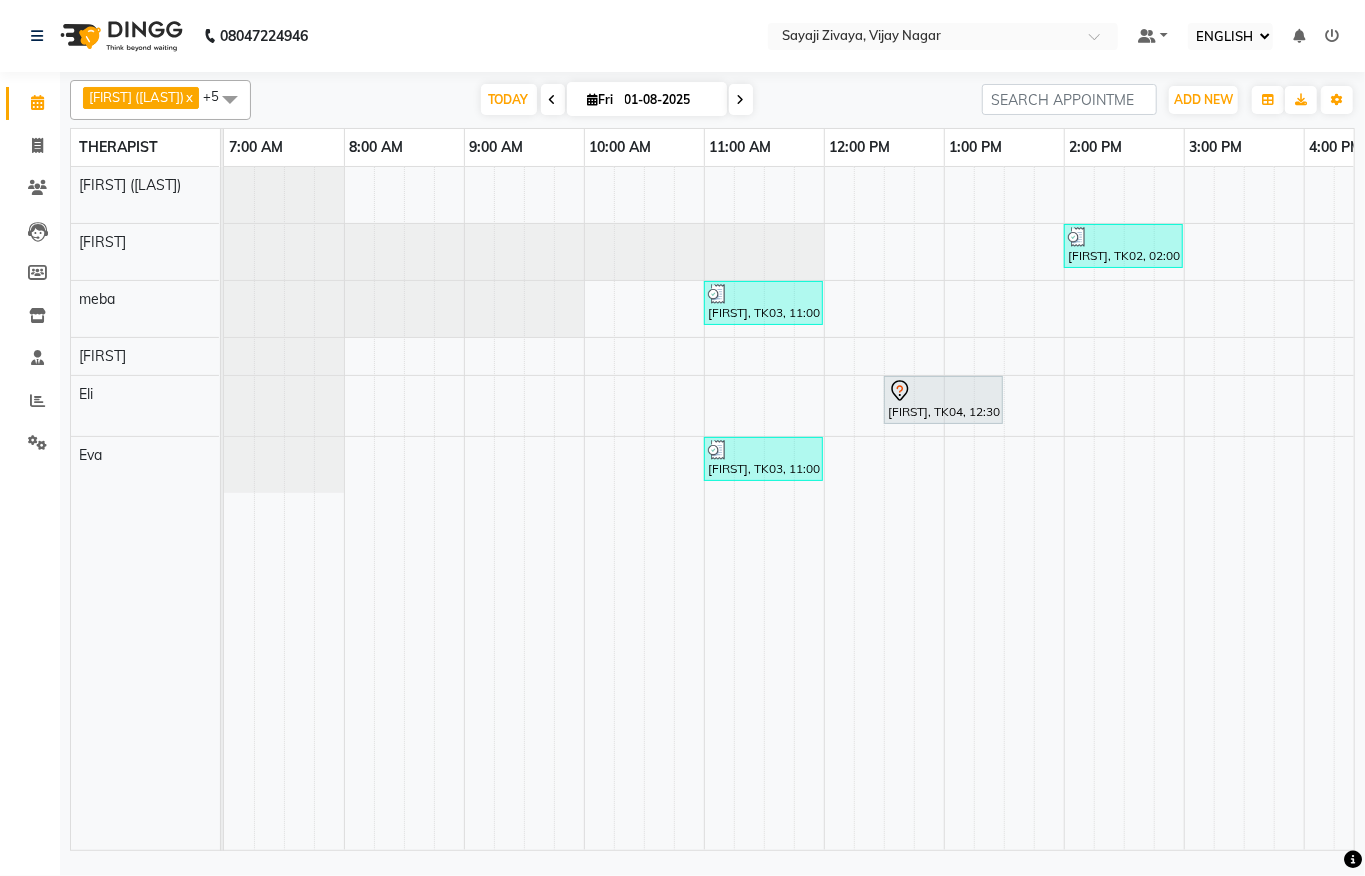 scroll, scrollTop: 0, scrollLeft: 0, axis: both 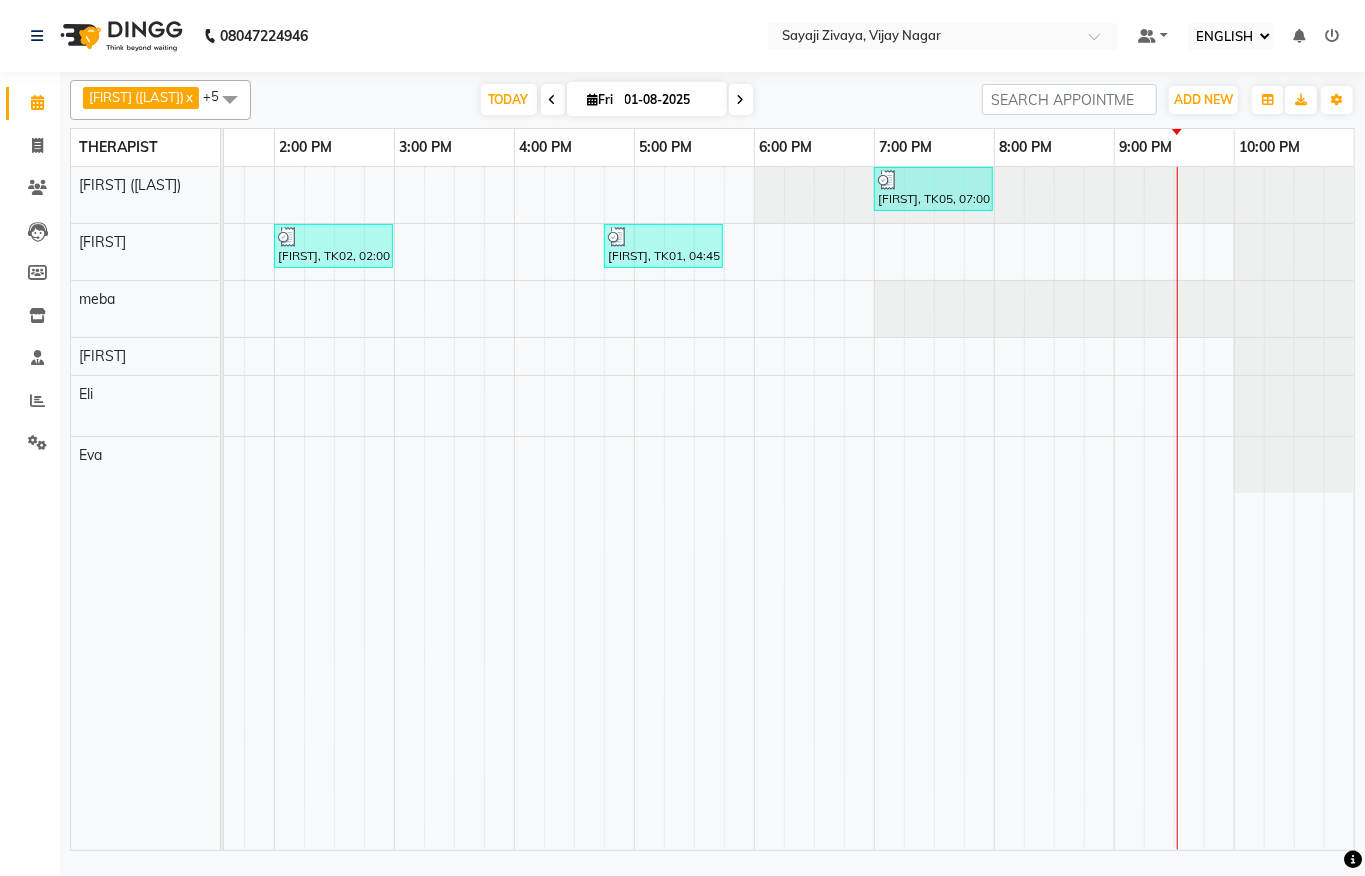 drag, startPoint x: 0, startPoint y: 0, endPoint x: 28, endPoint y: 381, distance: 382.0275 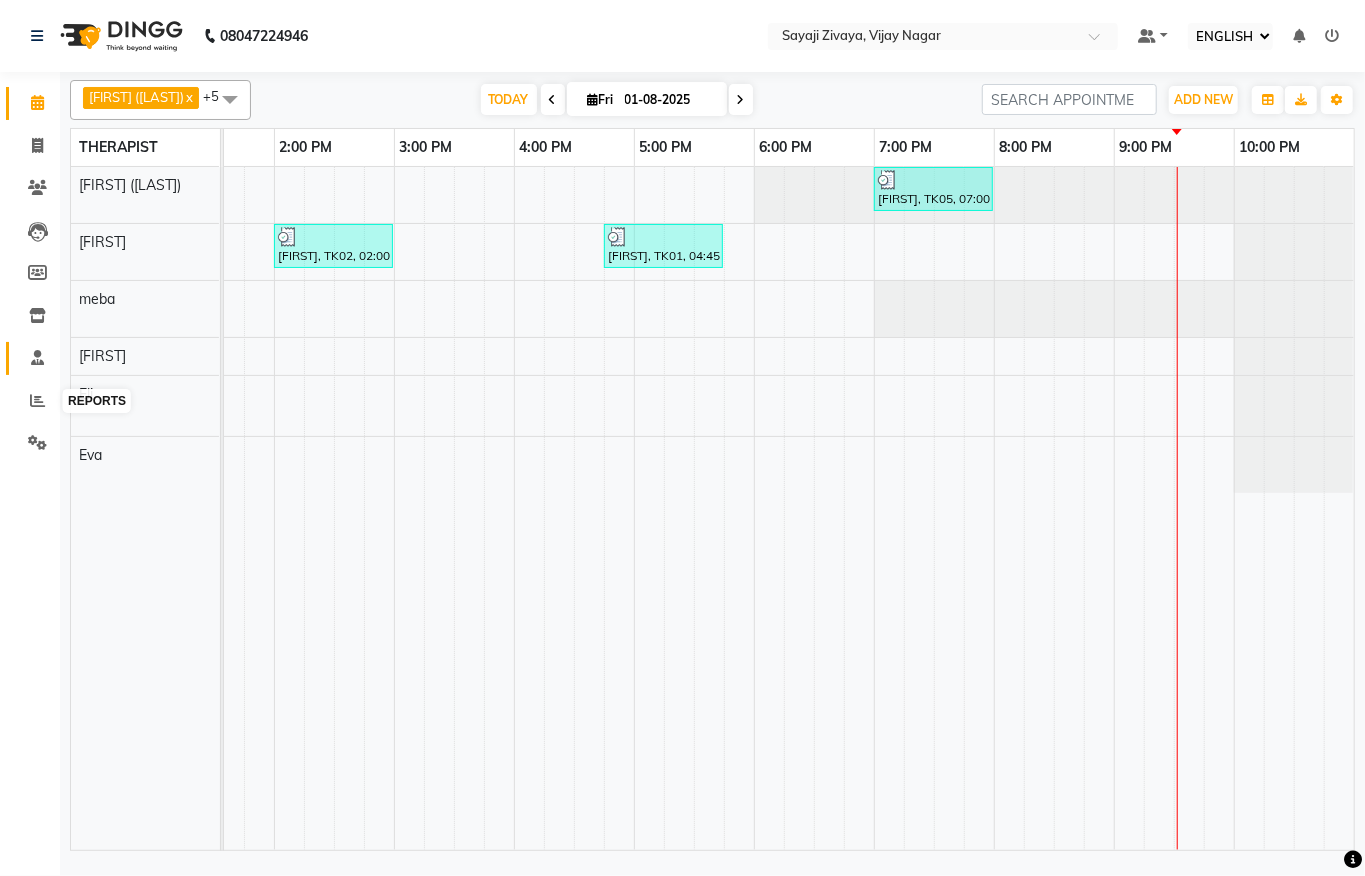 click on "STAFF" 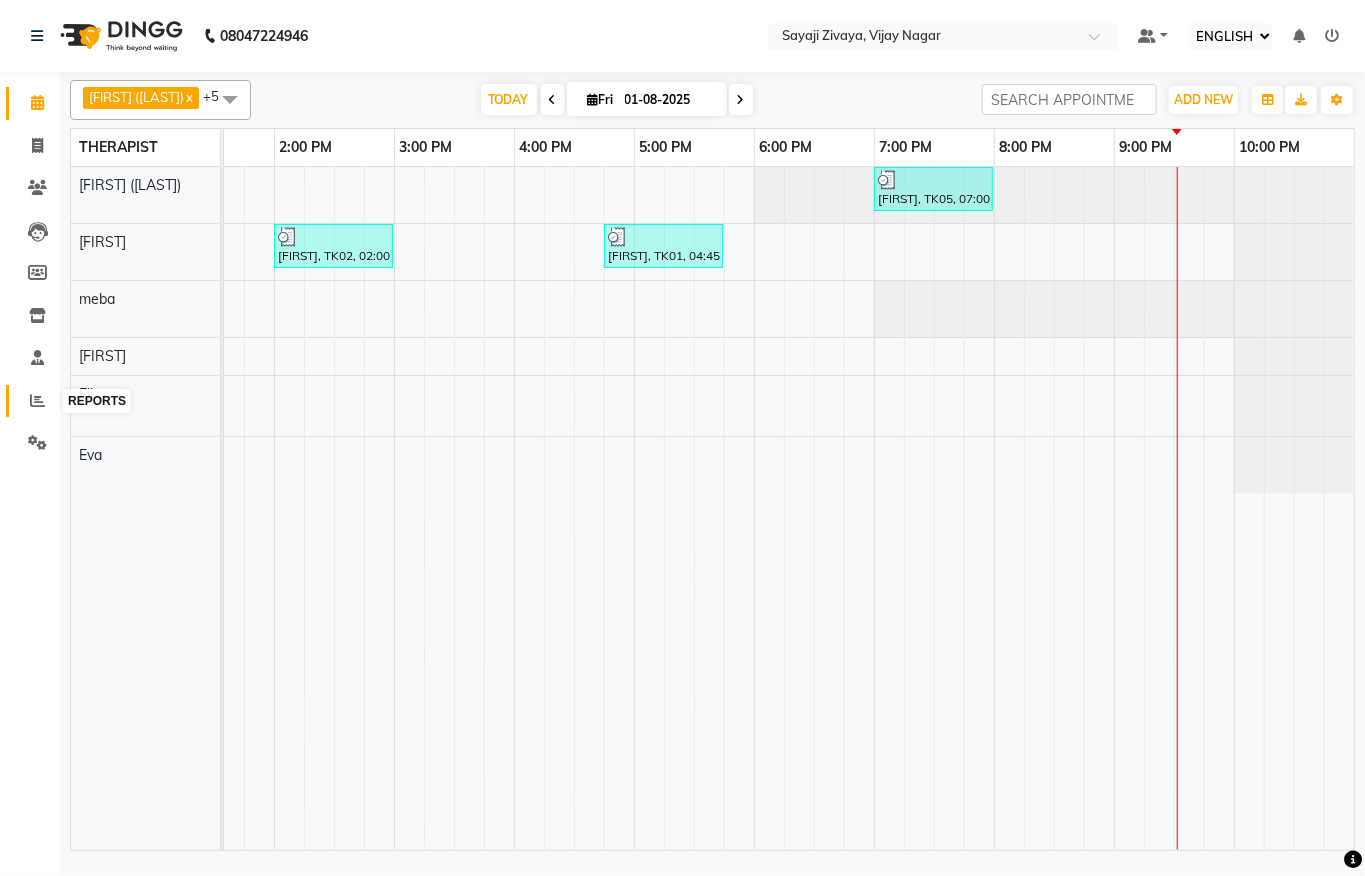 click 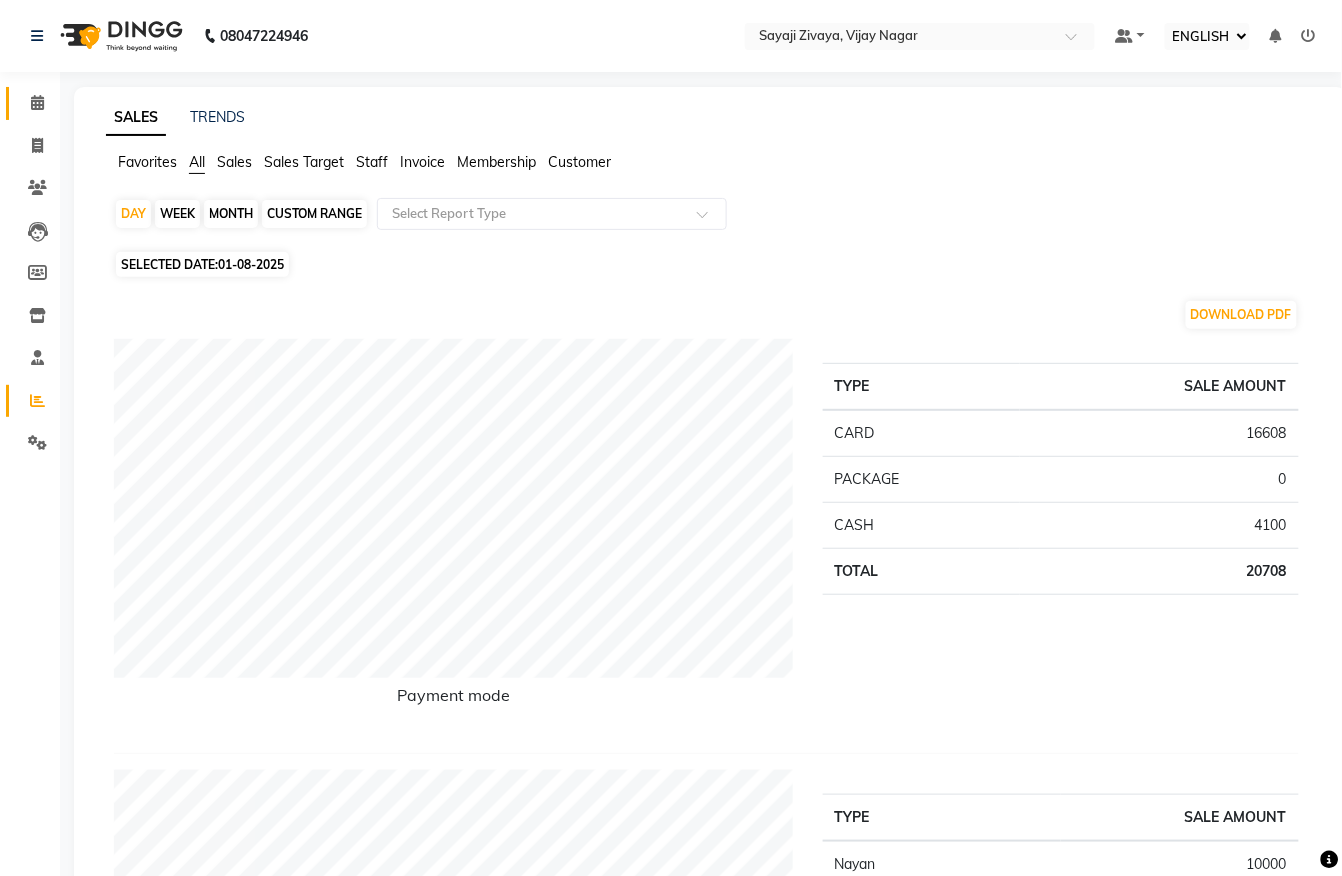click on "CALENDAR" 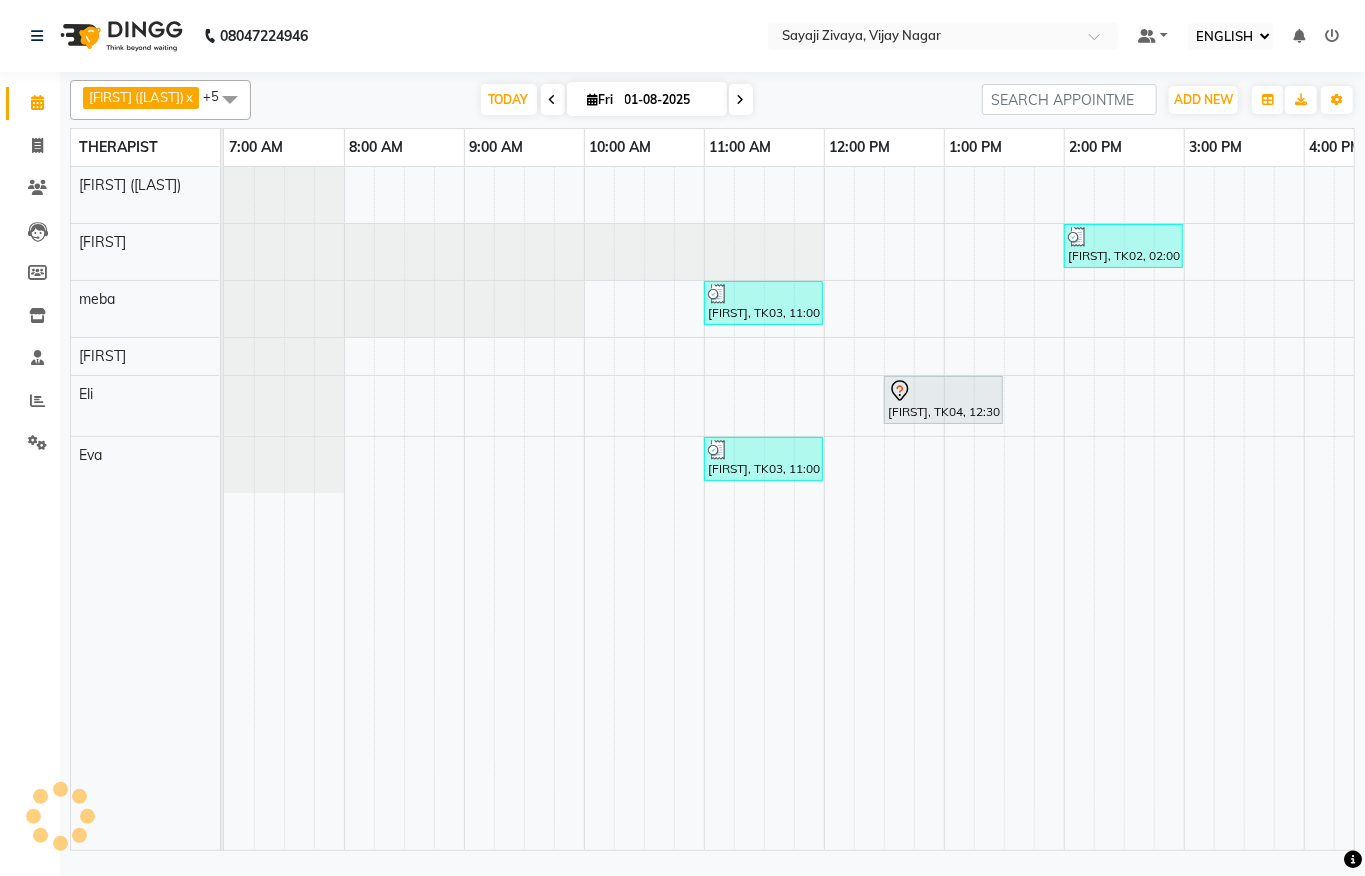 scroll, scrollTop: 0, scrollLeft: 0, axis: both 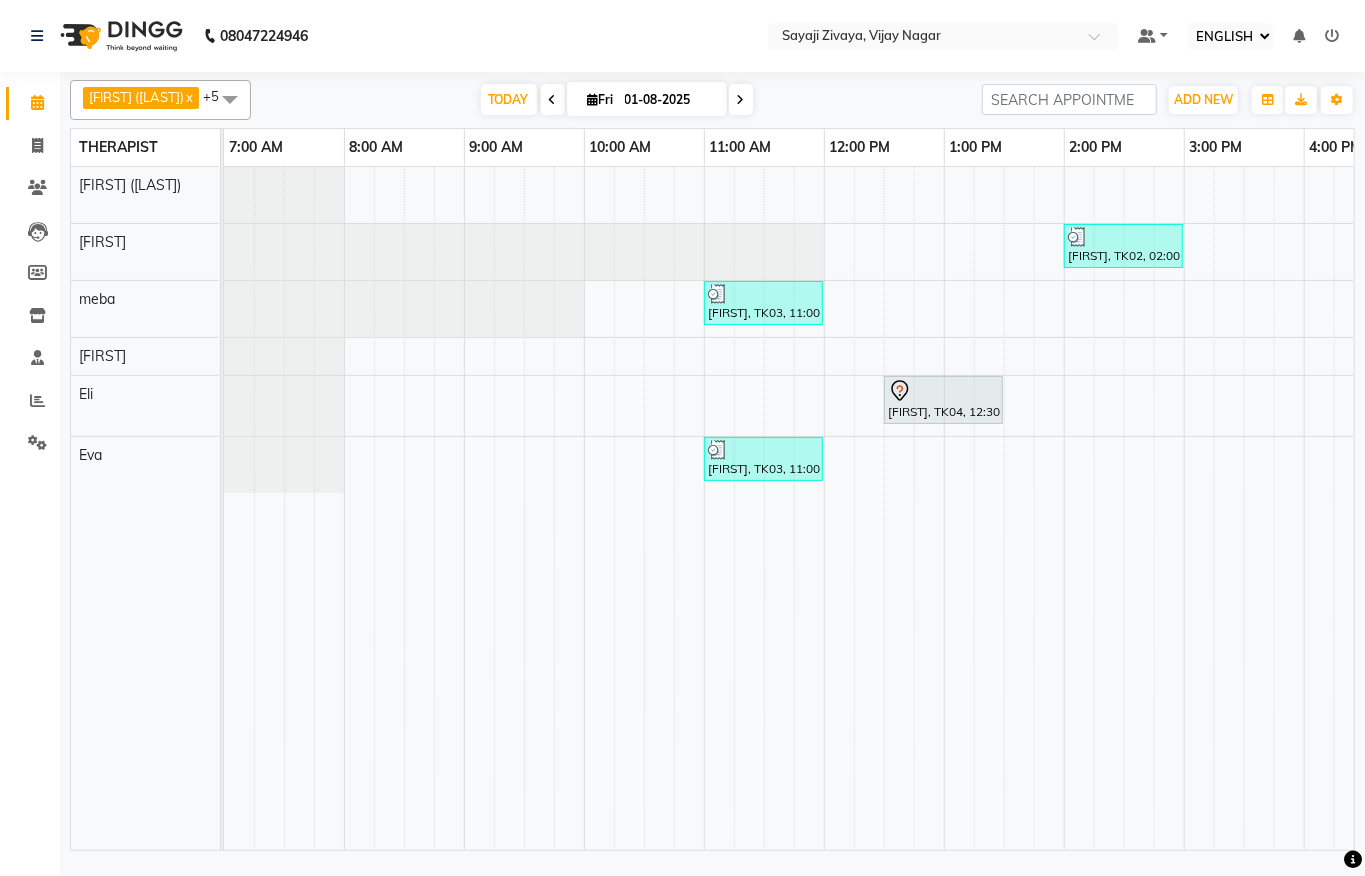 drag, startPoint x: 800, startPoint y: 825, endPoint x: 1044, endPoint y: 829, distance: 244.03279 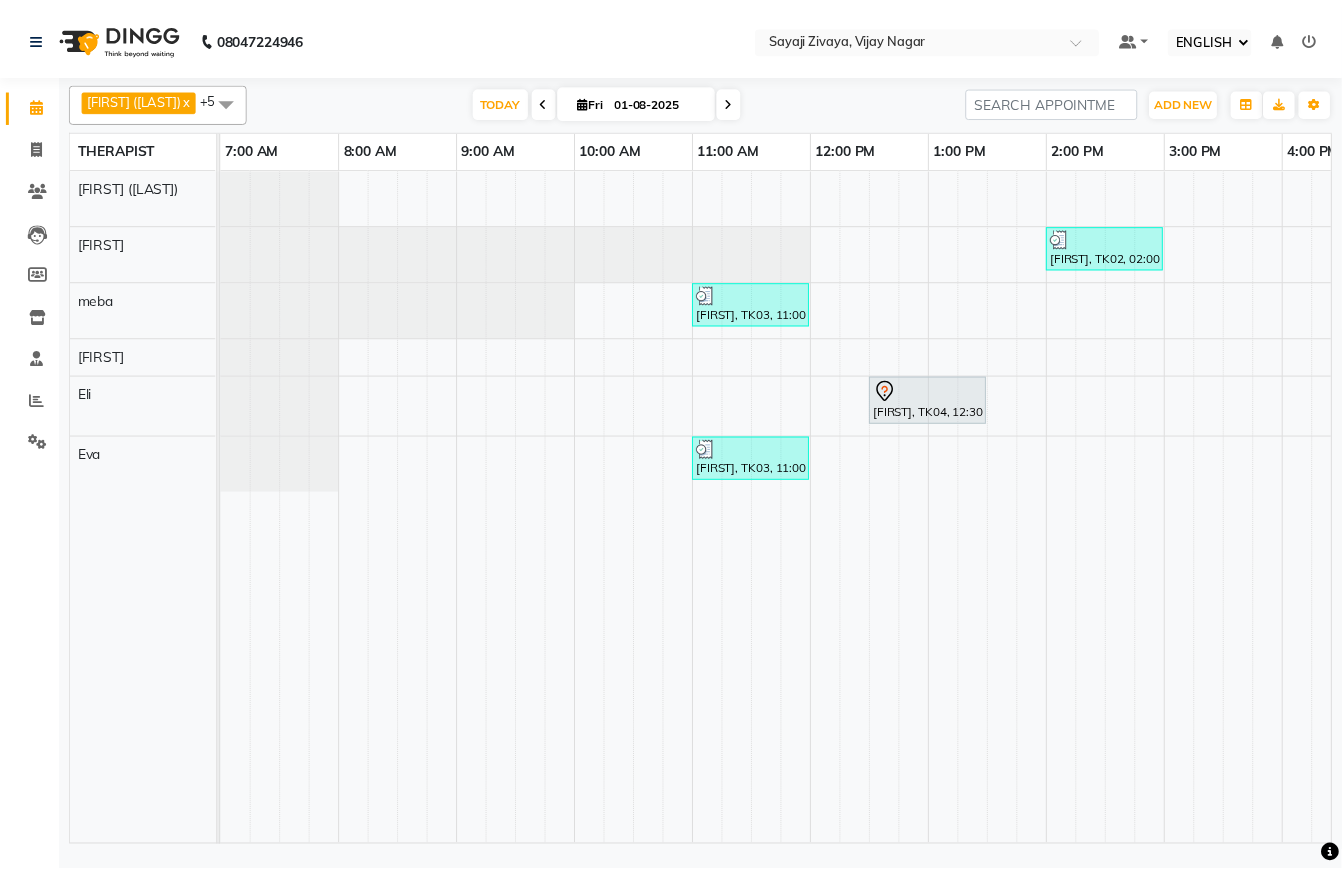 scroll, scrollTop: 0, scrollLeft: 552, axis: horizontal 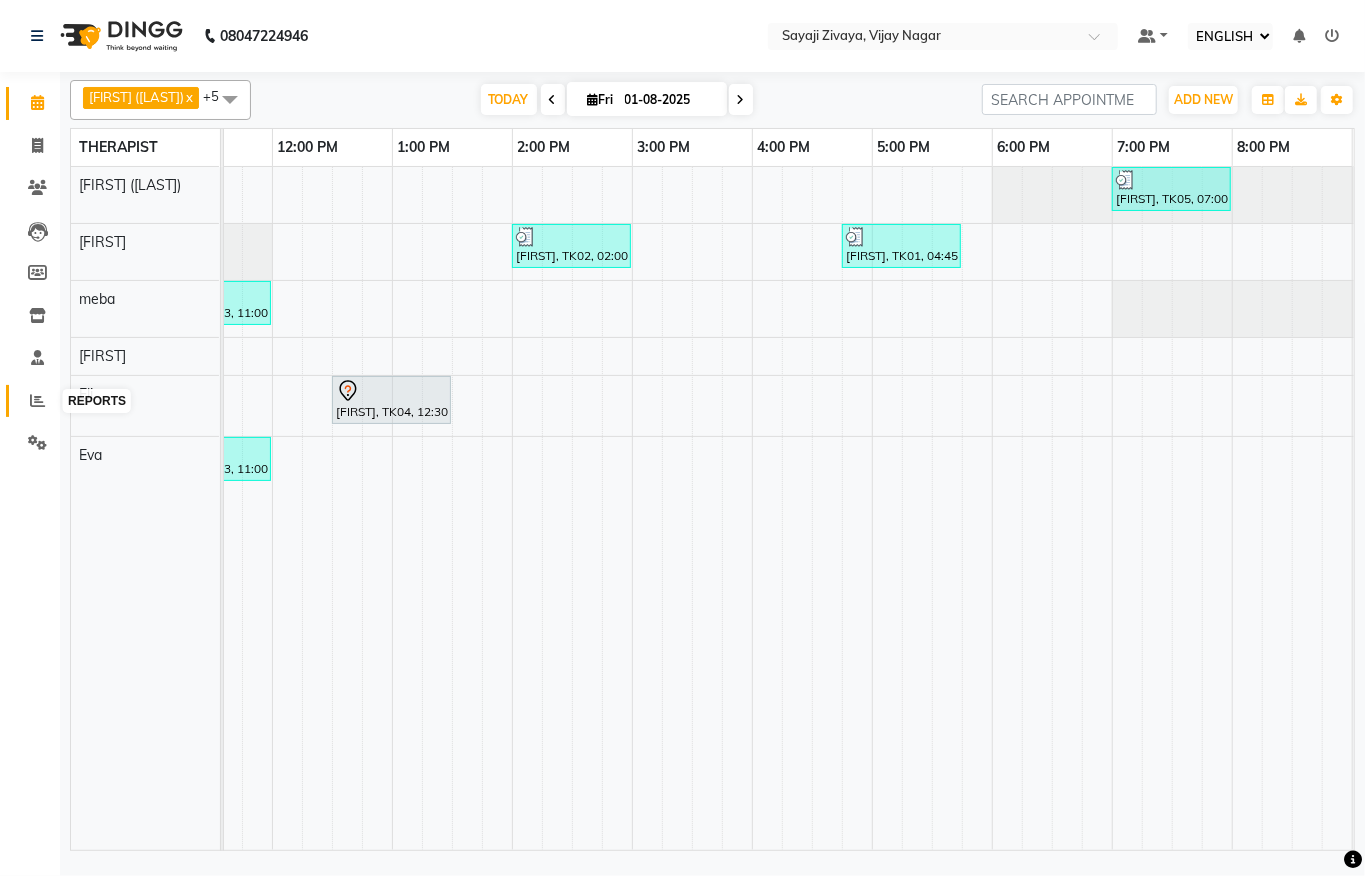 click 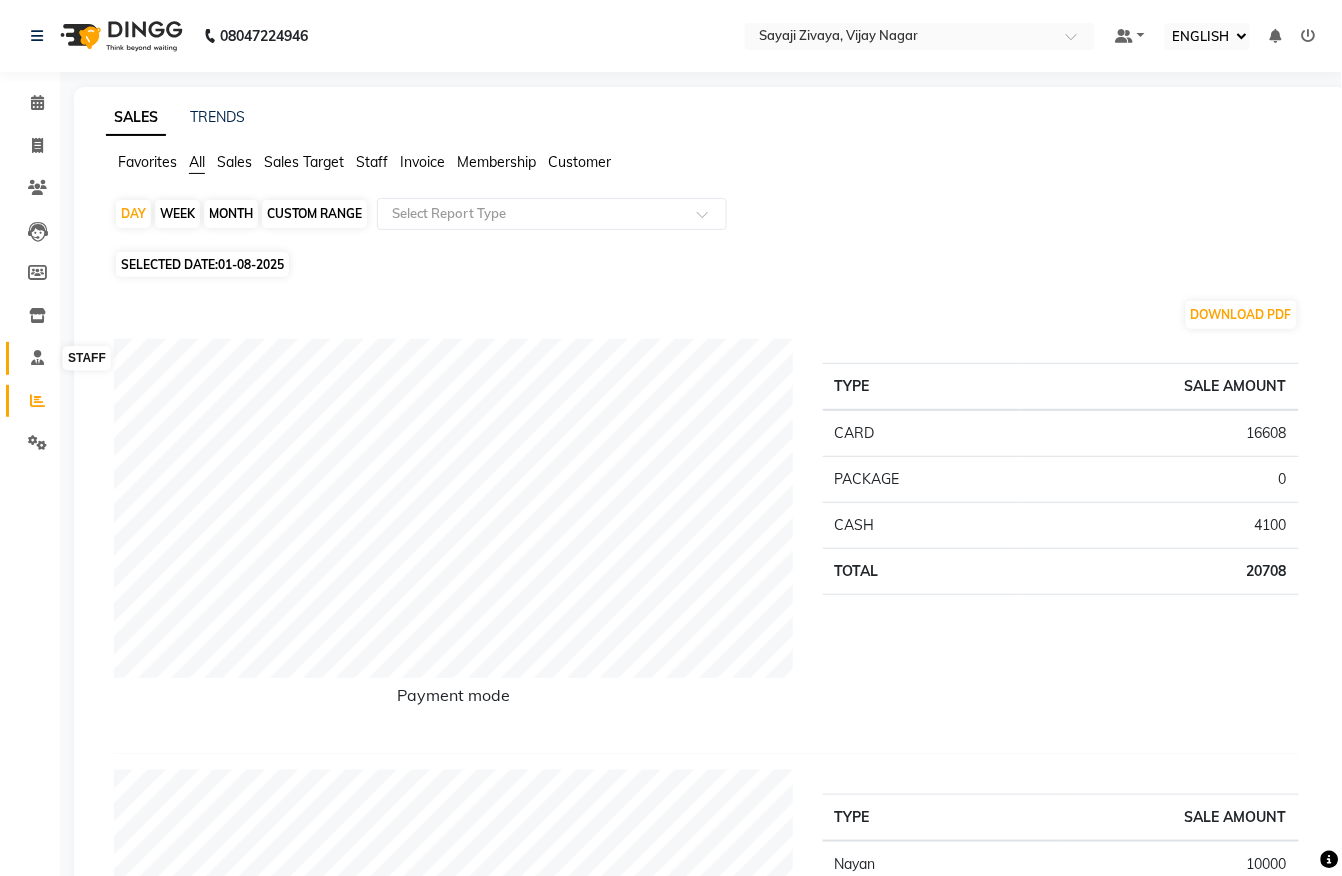 click 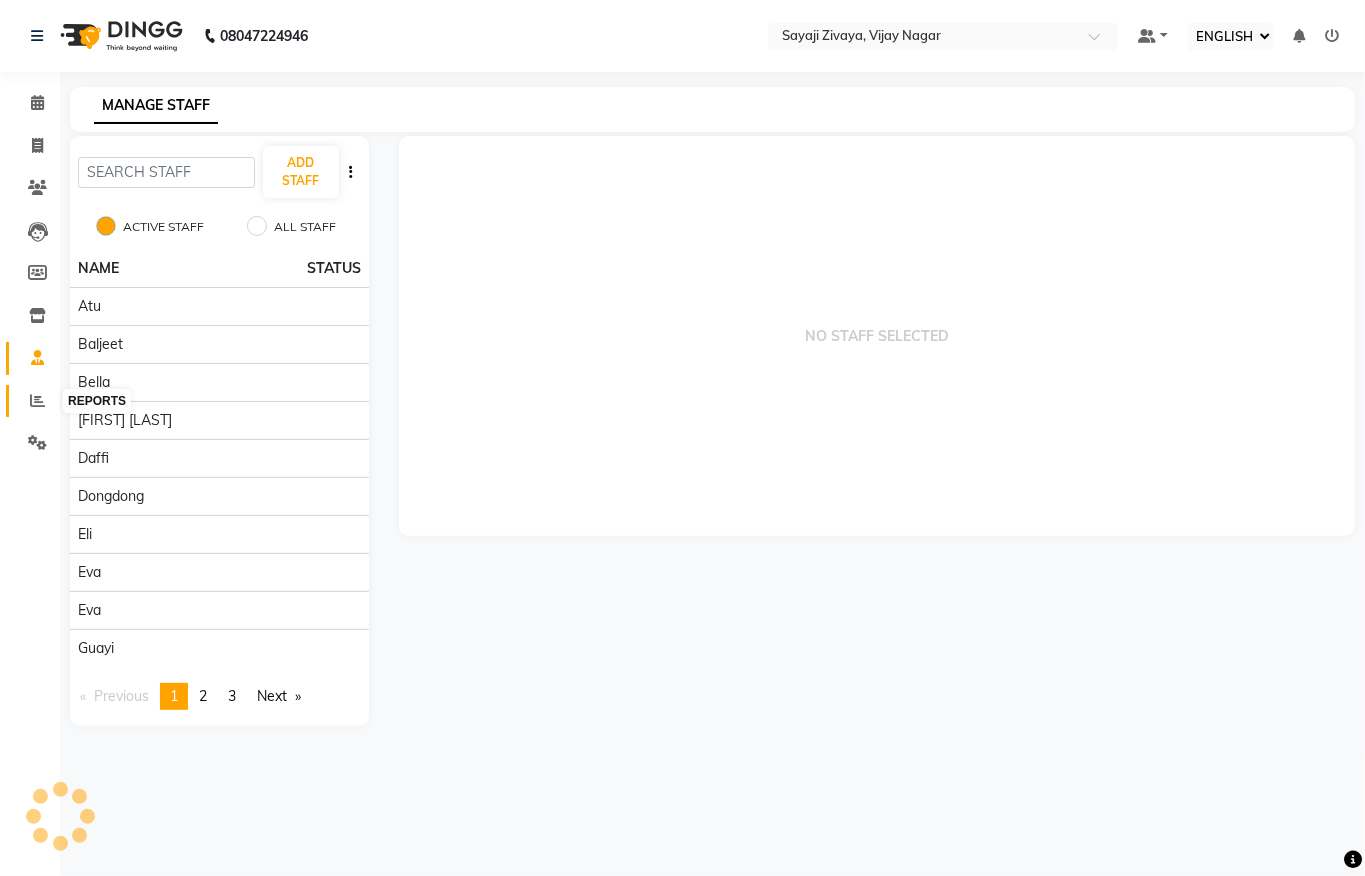 click 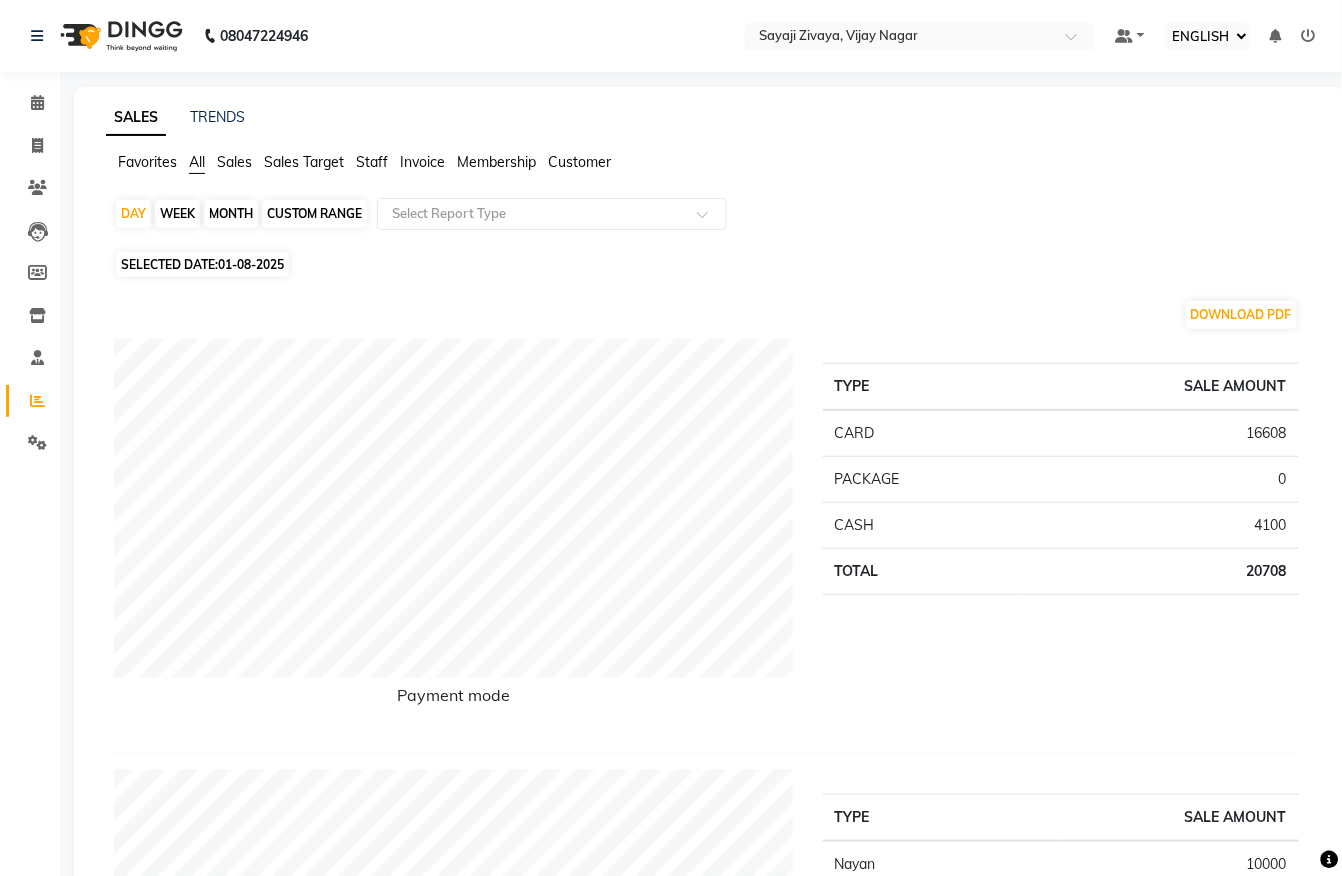 click on "SELECTED DATE:  01-08-2025" 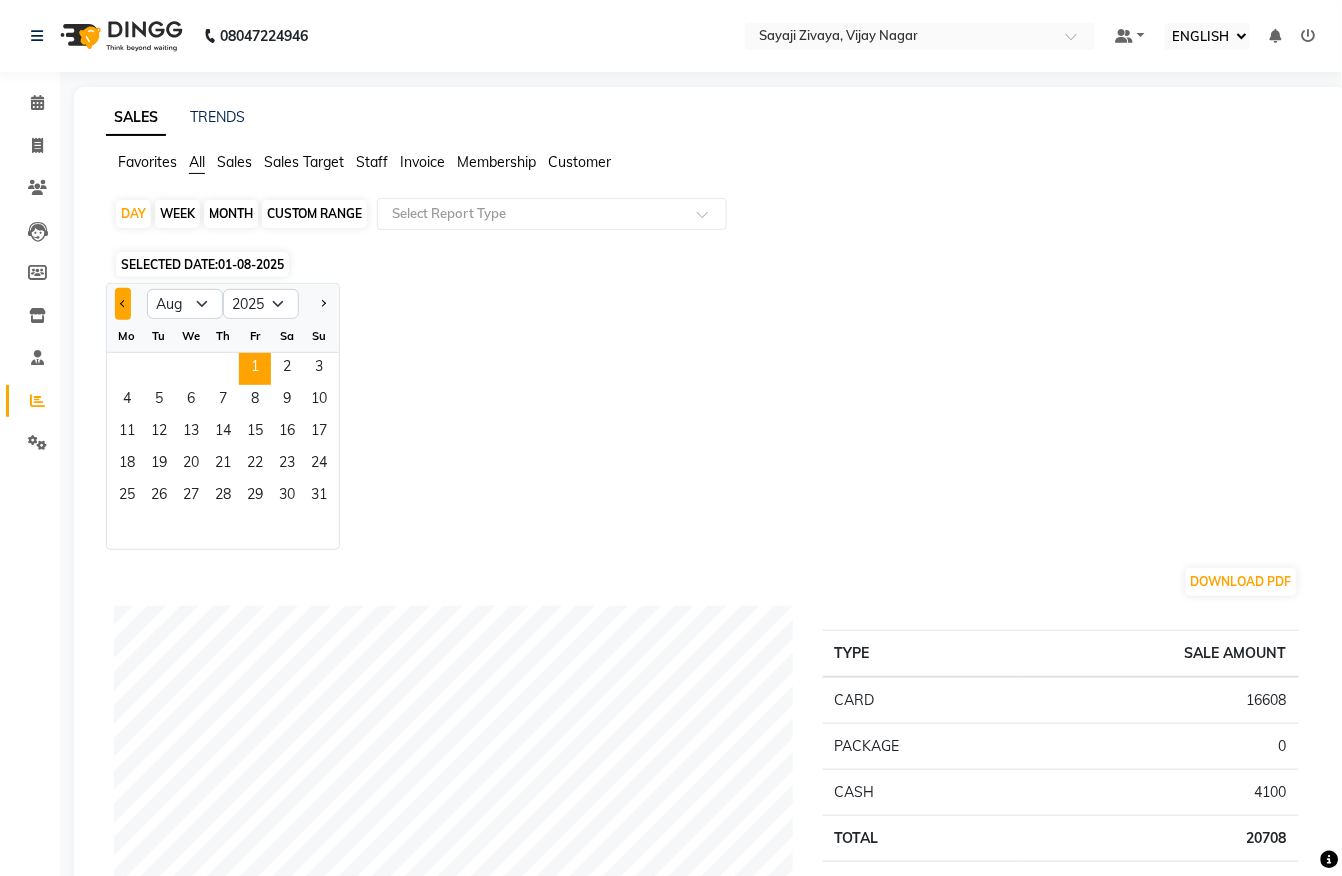 click 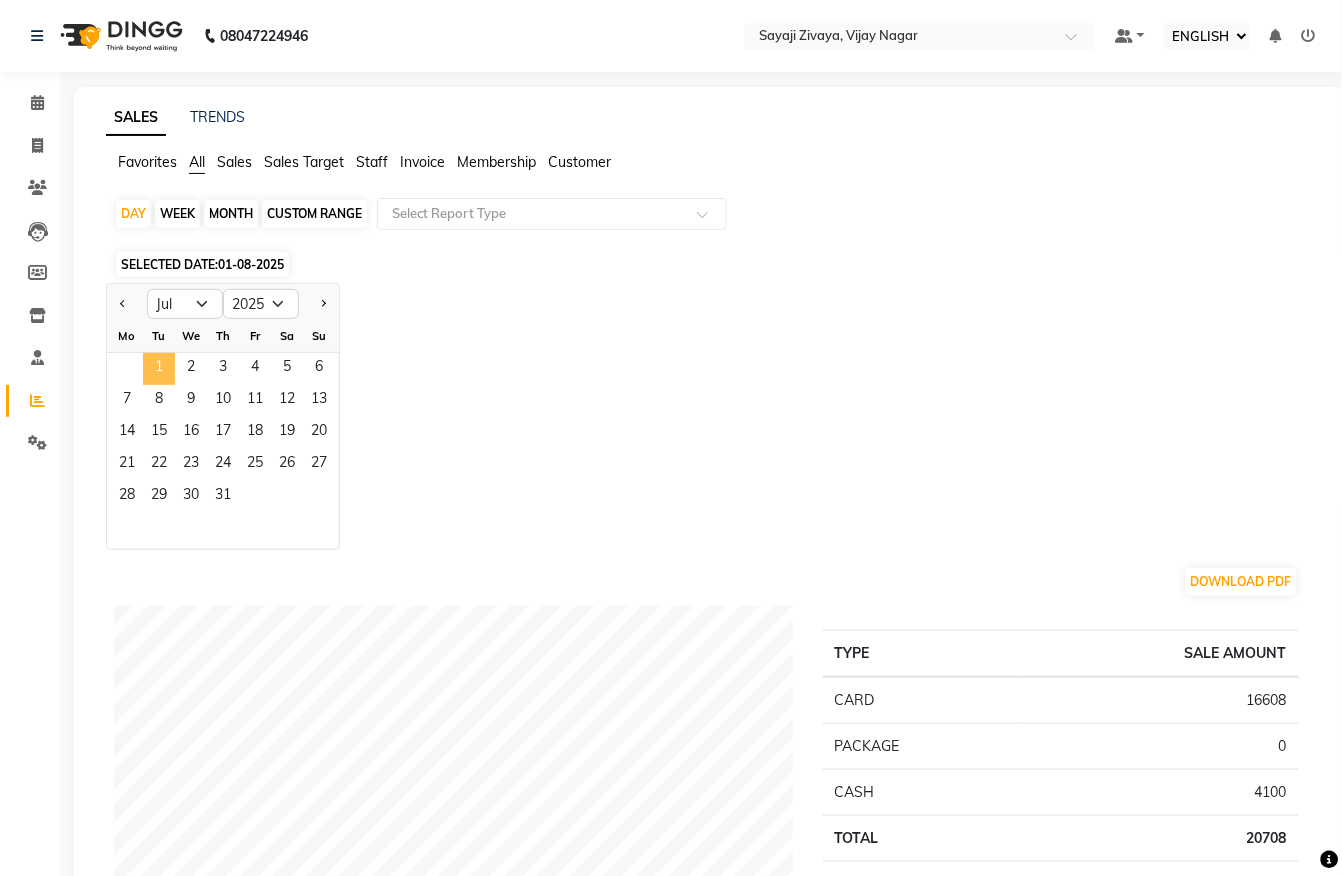 click on "1" 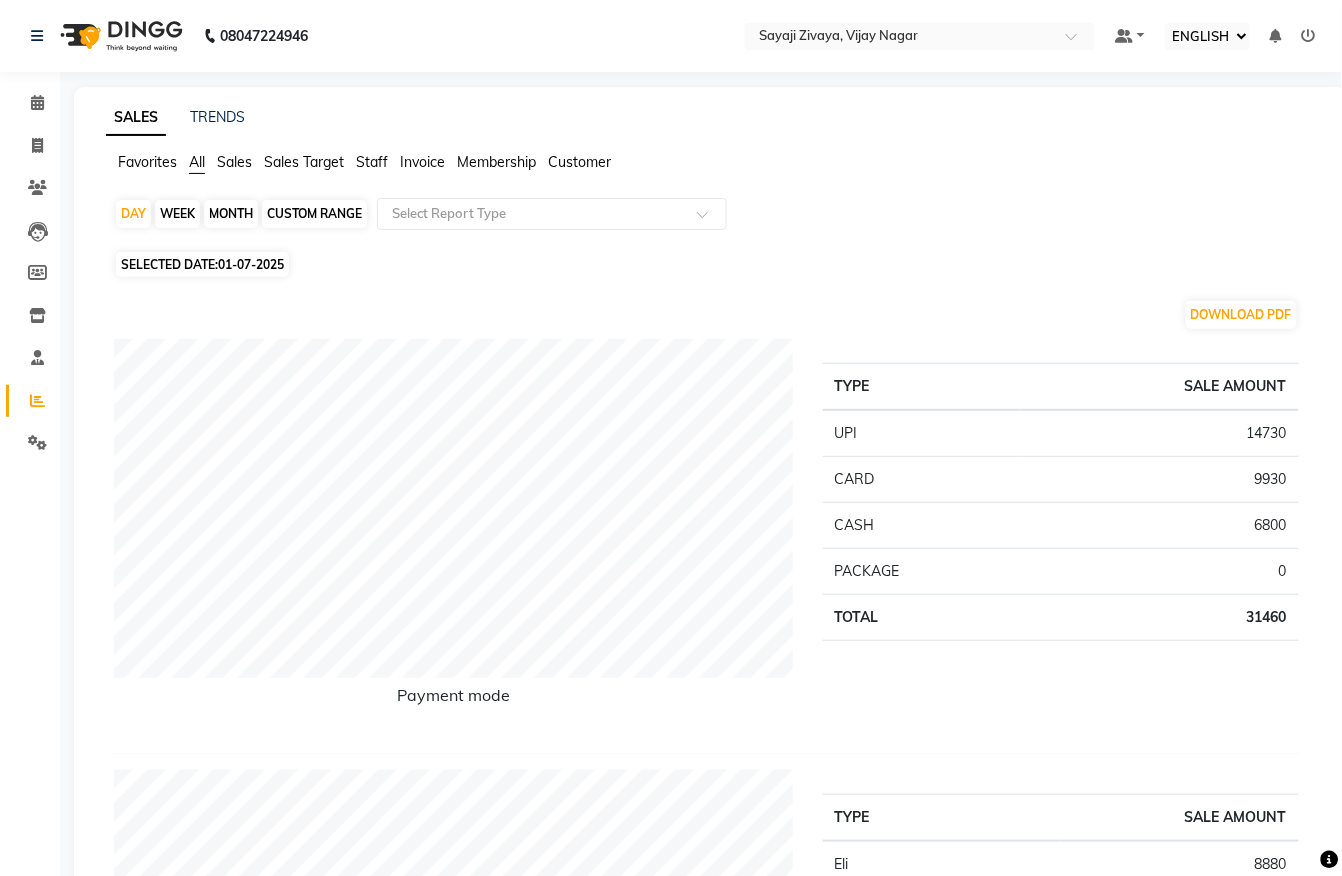click on "CUSTOM RANGE" 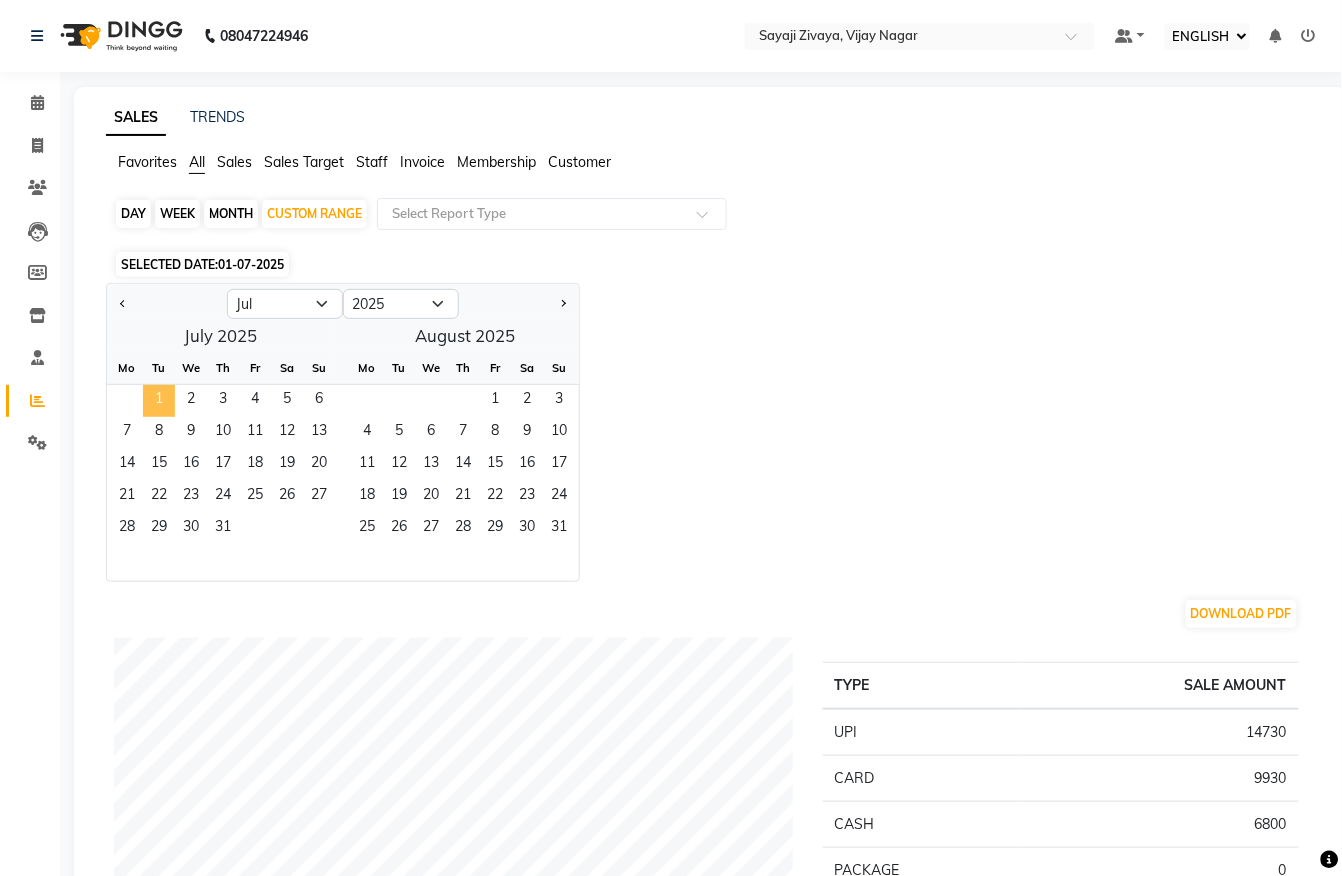 click on "1" 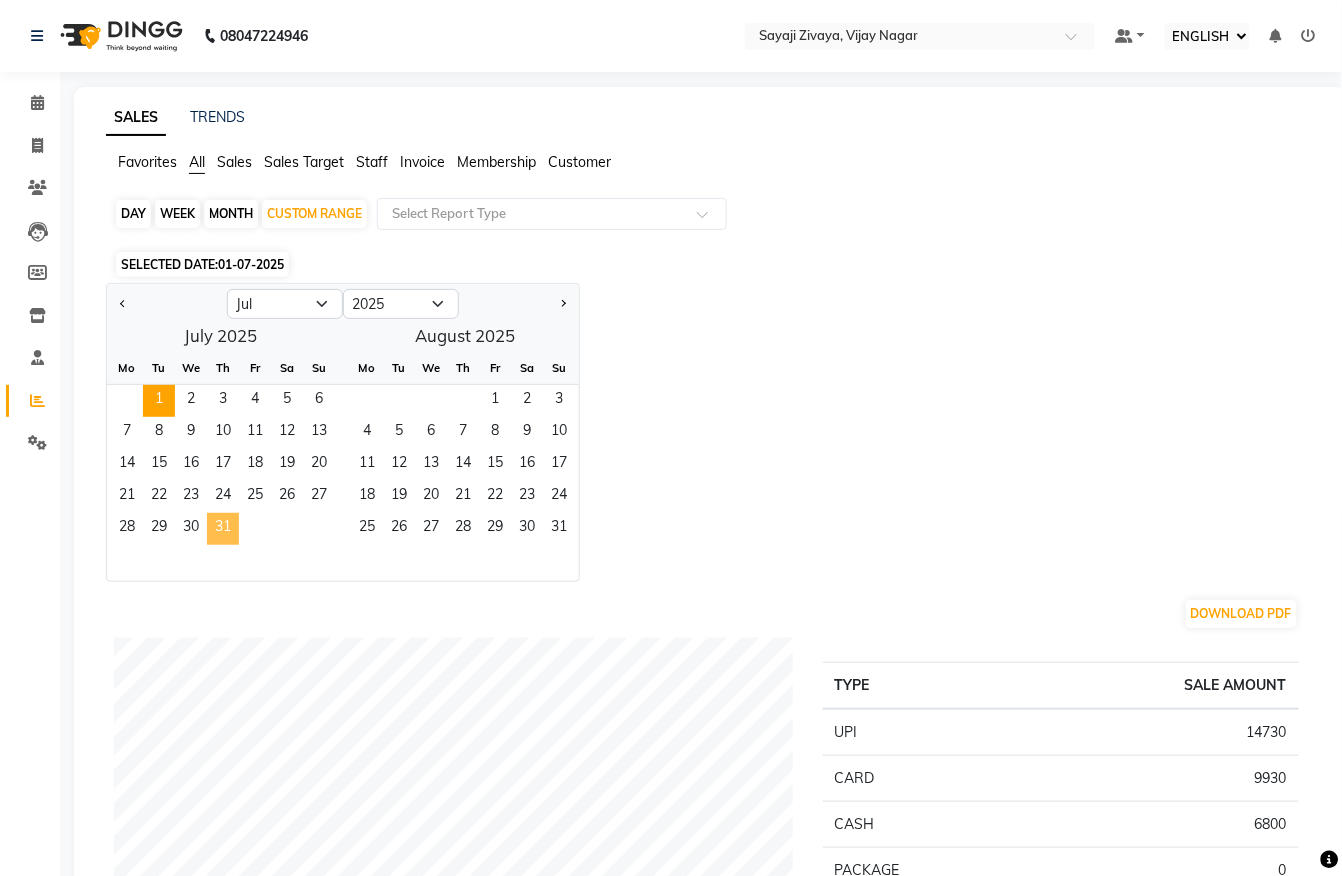 click on "31" 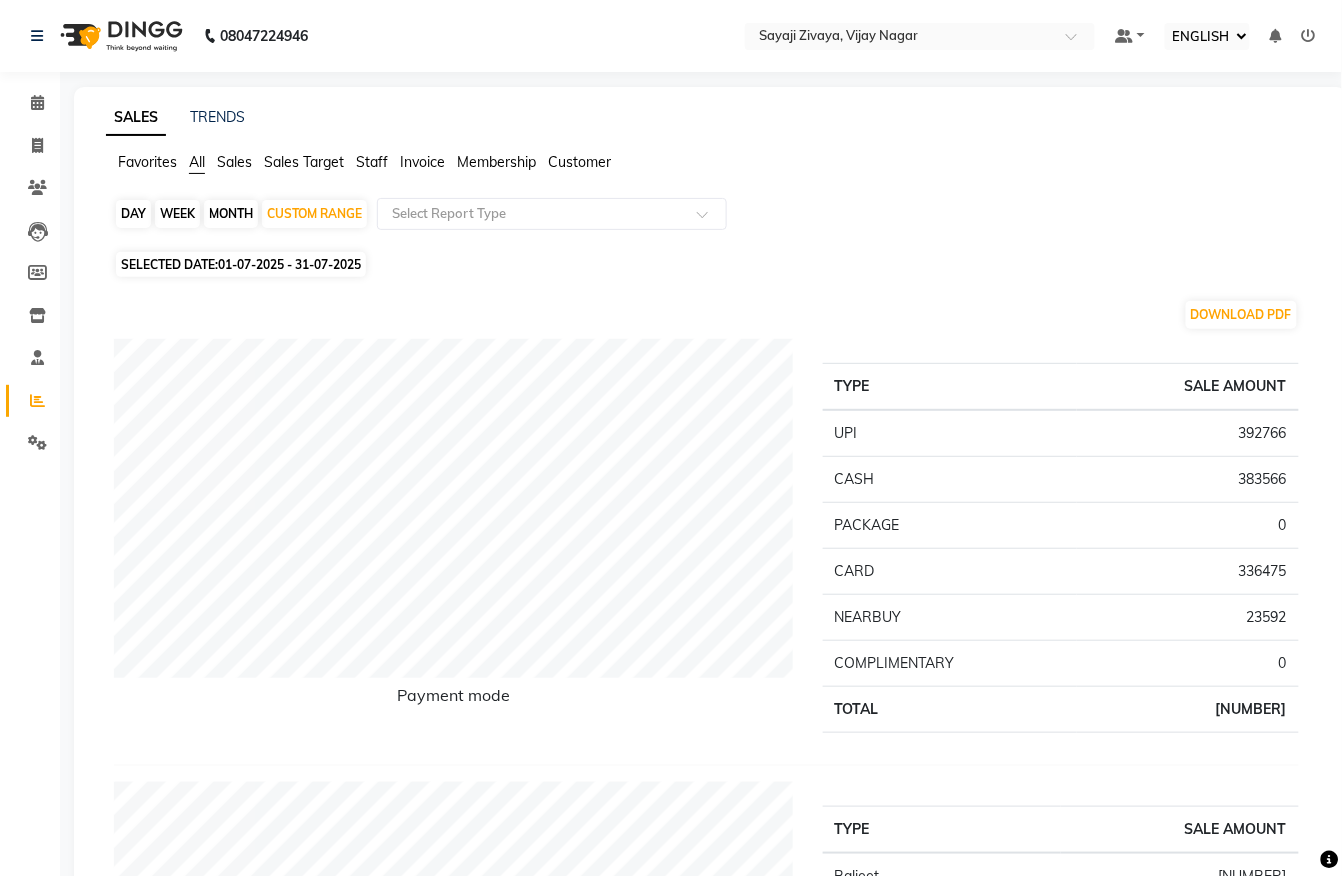 click on "Staff" 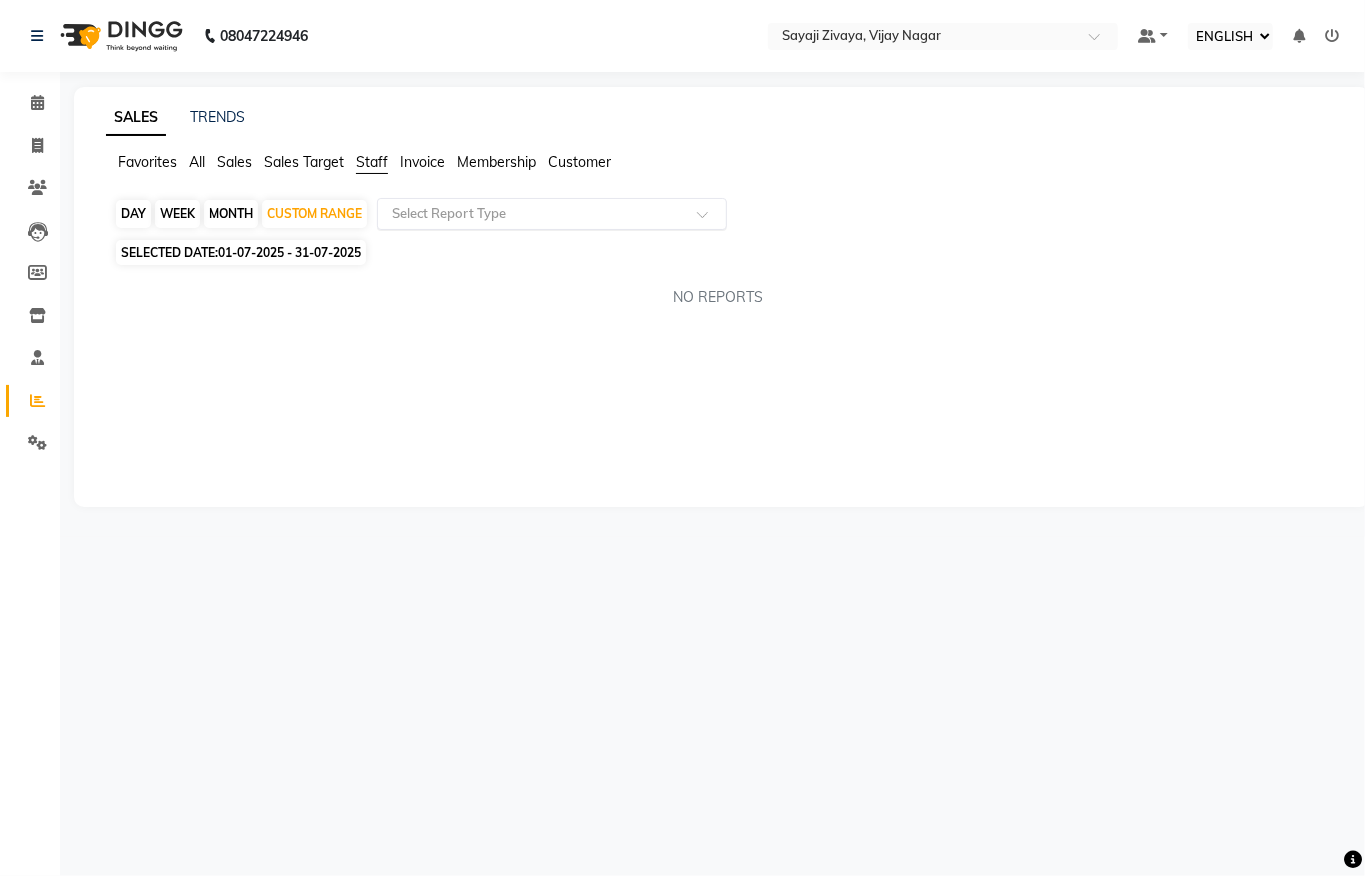 click 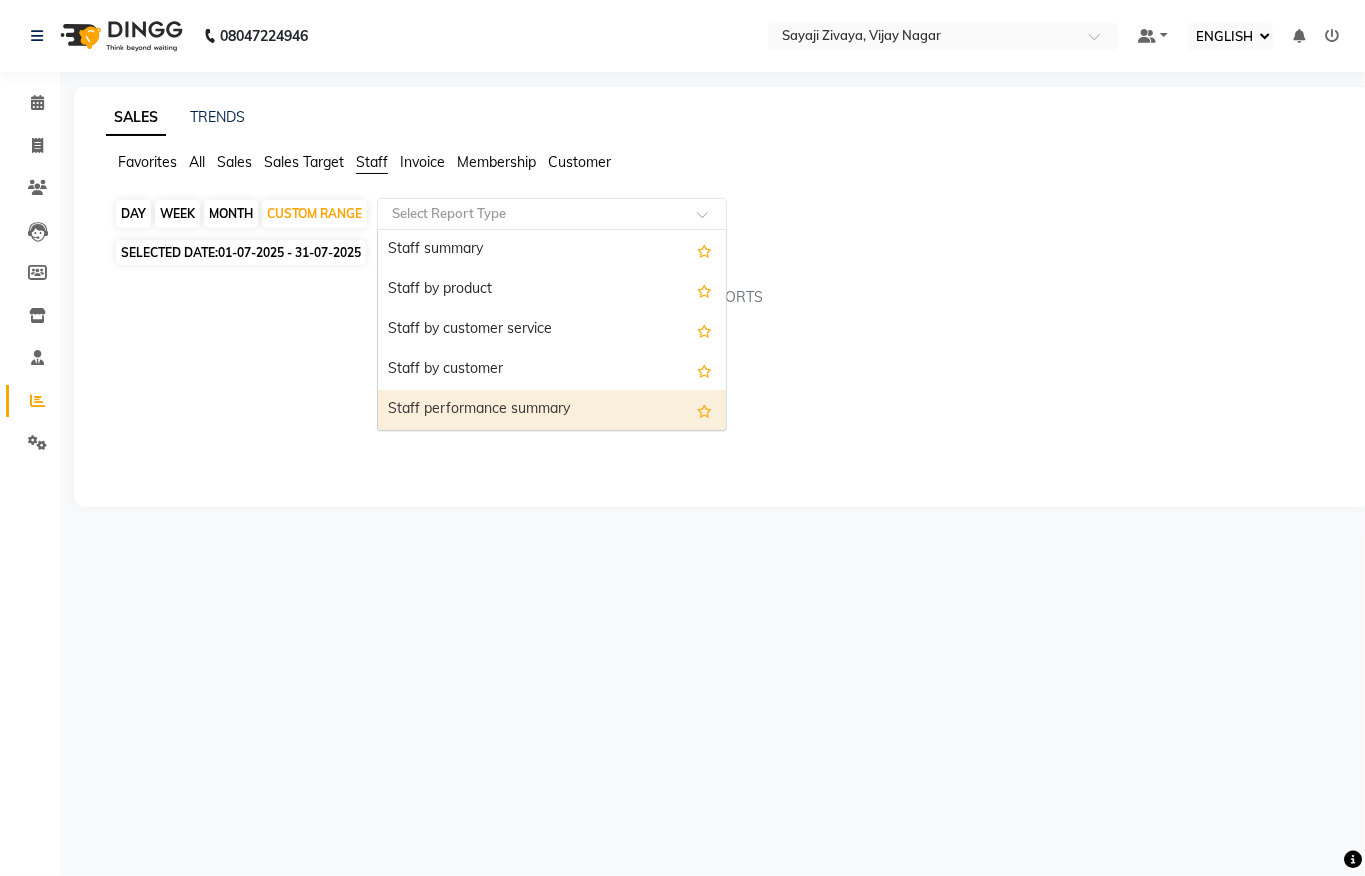 click on "Staff performance summary" at bounding box center (552, 410) 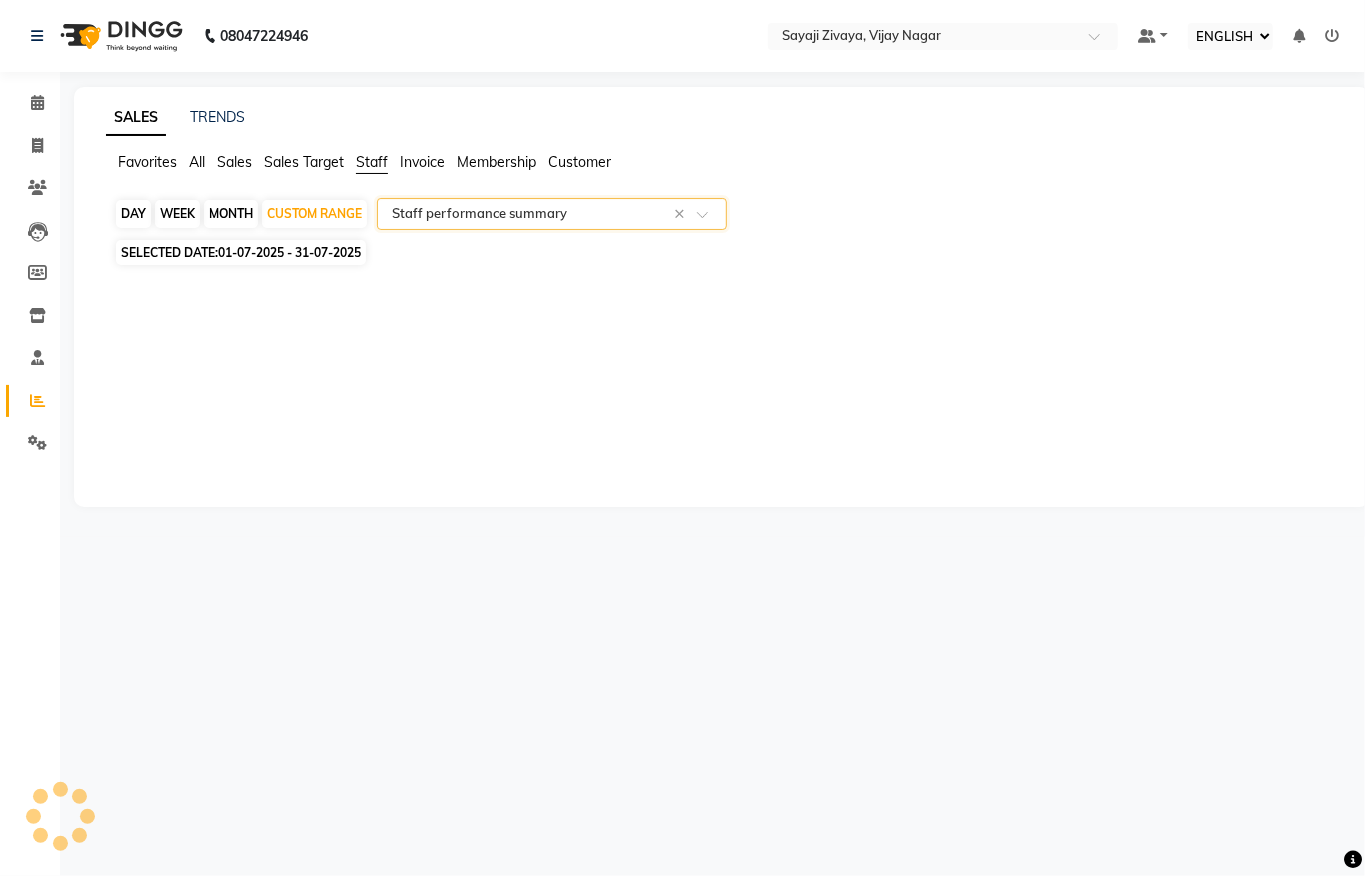select on "full_report" 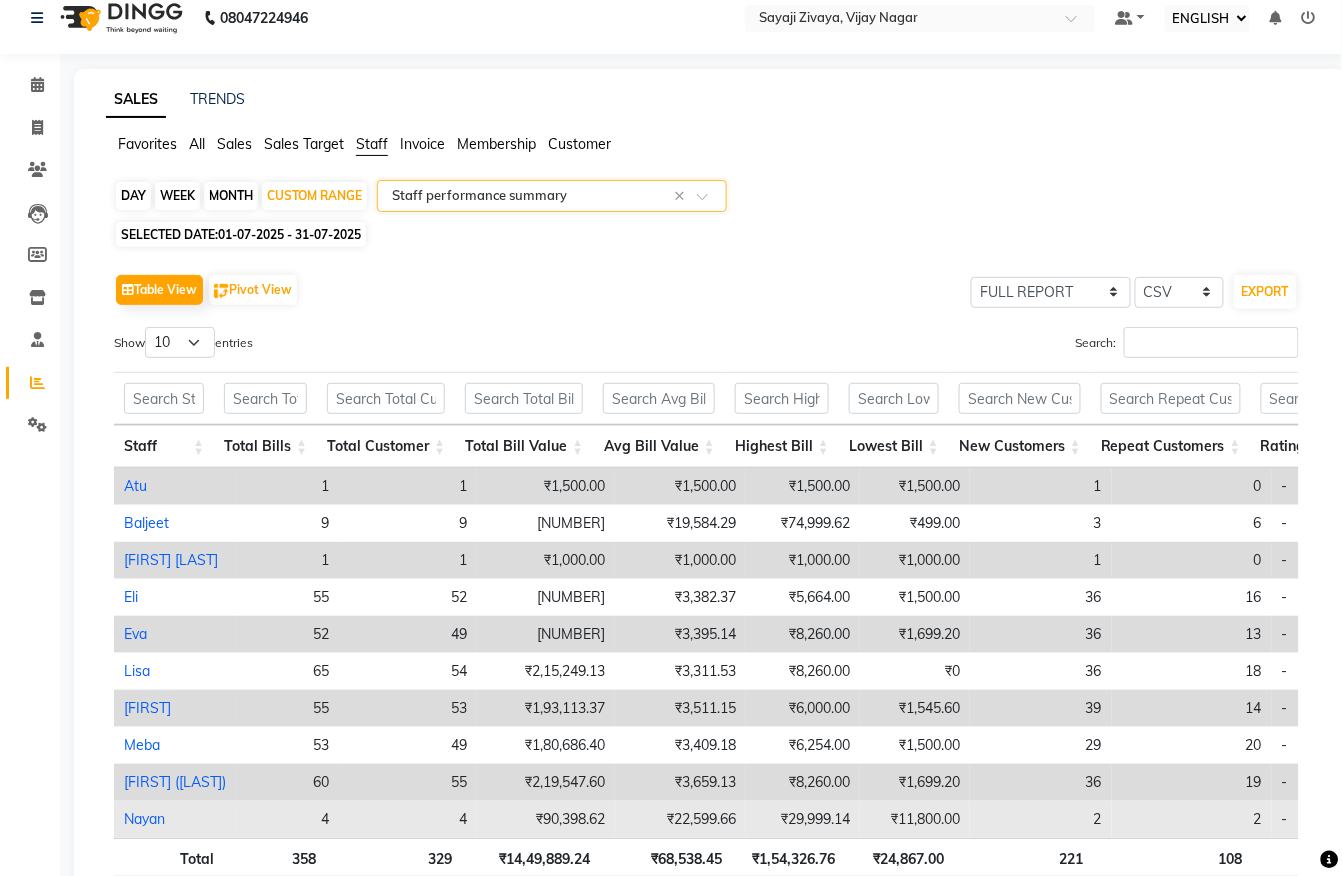 scroll, scrollTop: 181, scrollLeft: 0, axis: vertical 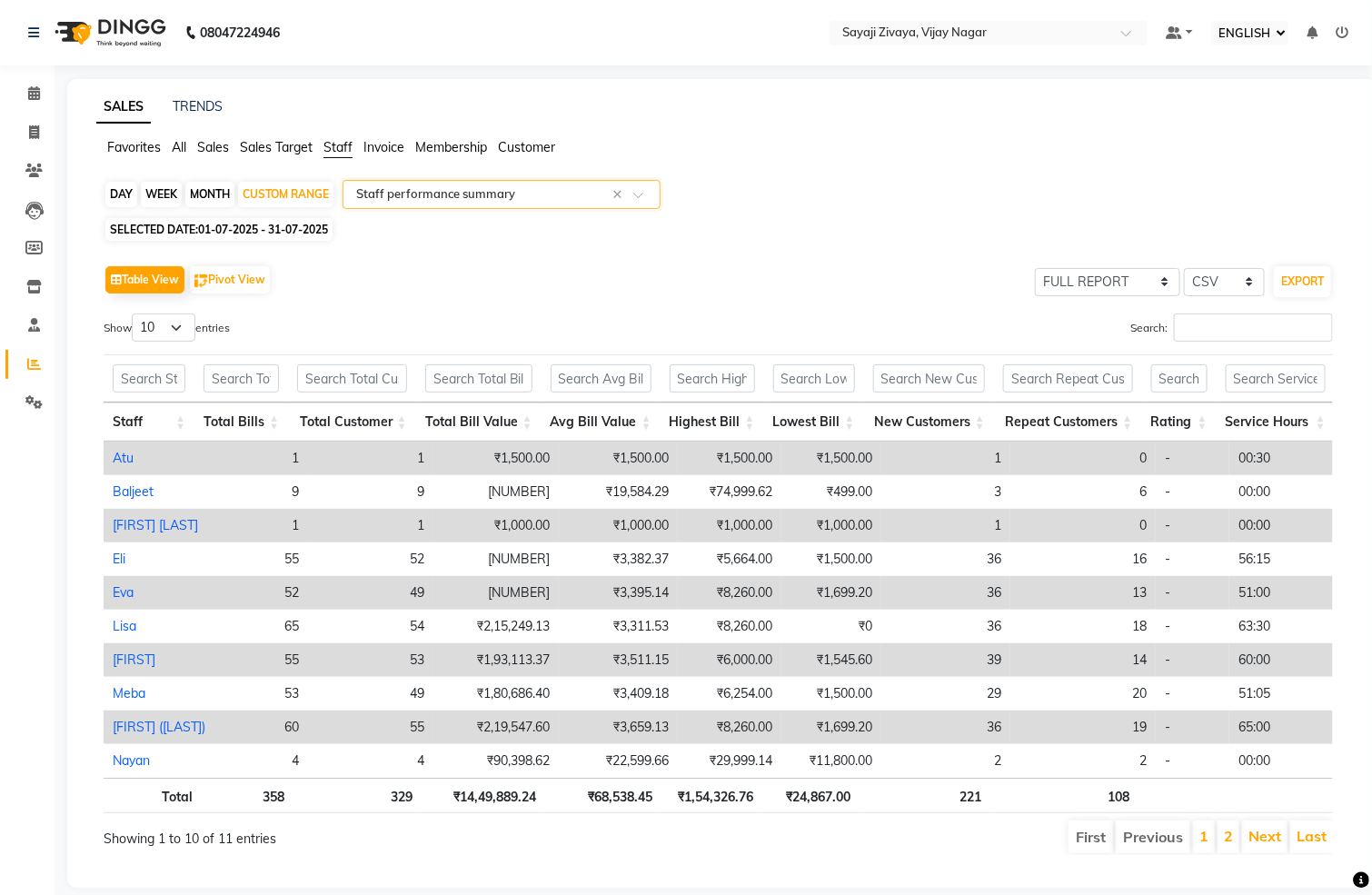 drag, startPoint x: 470, startPoint y: 164, endPoint x: 19, endPoint y: 373, distance: 497.0734 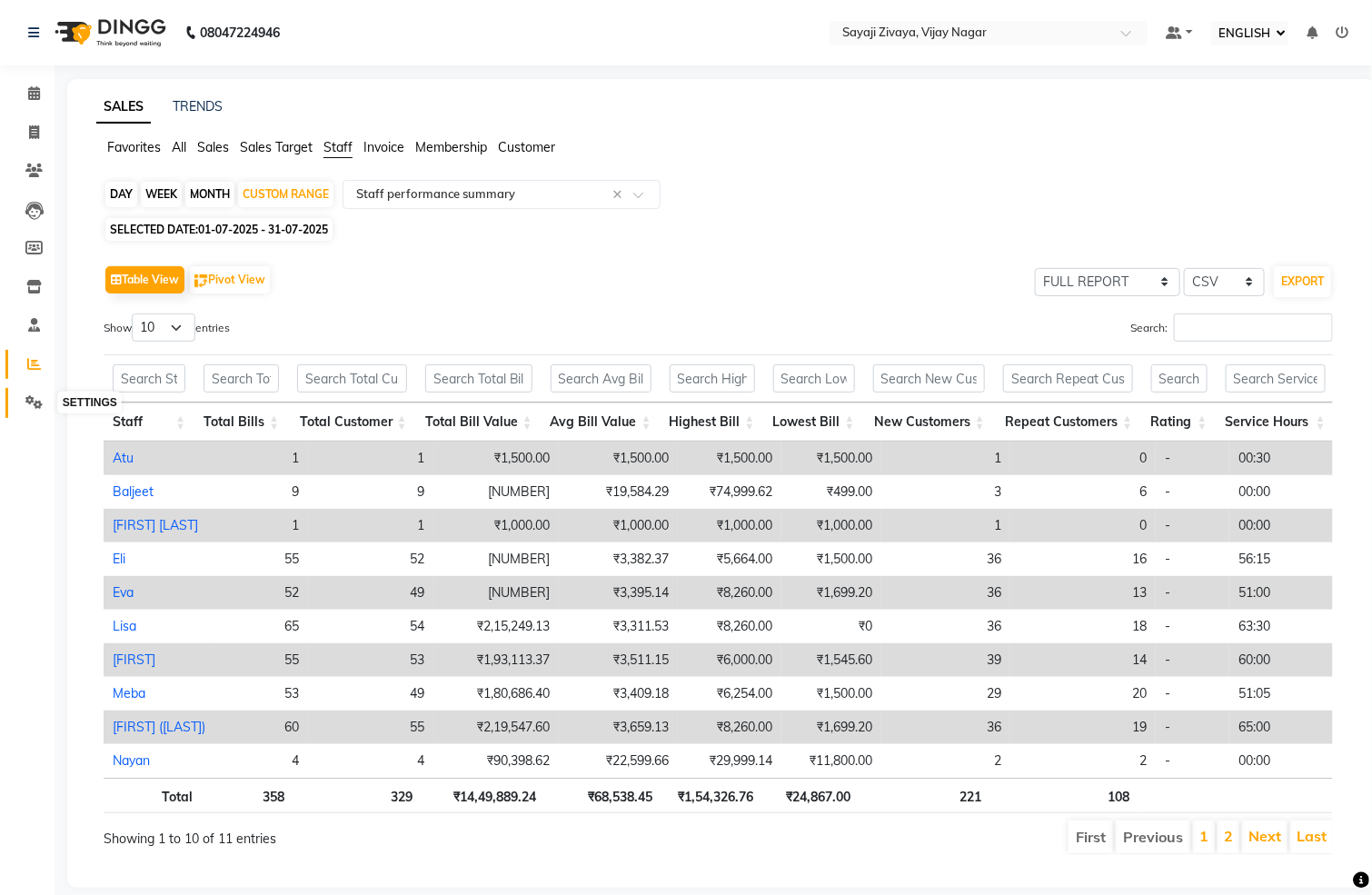 drag, startPoint x: 31, startPoint y: 403, endPoint x: 25, endPoint y: 385, distance: 18.973666 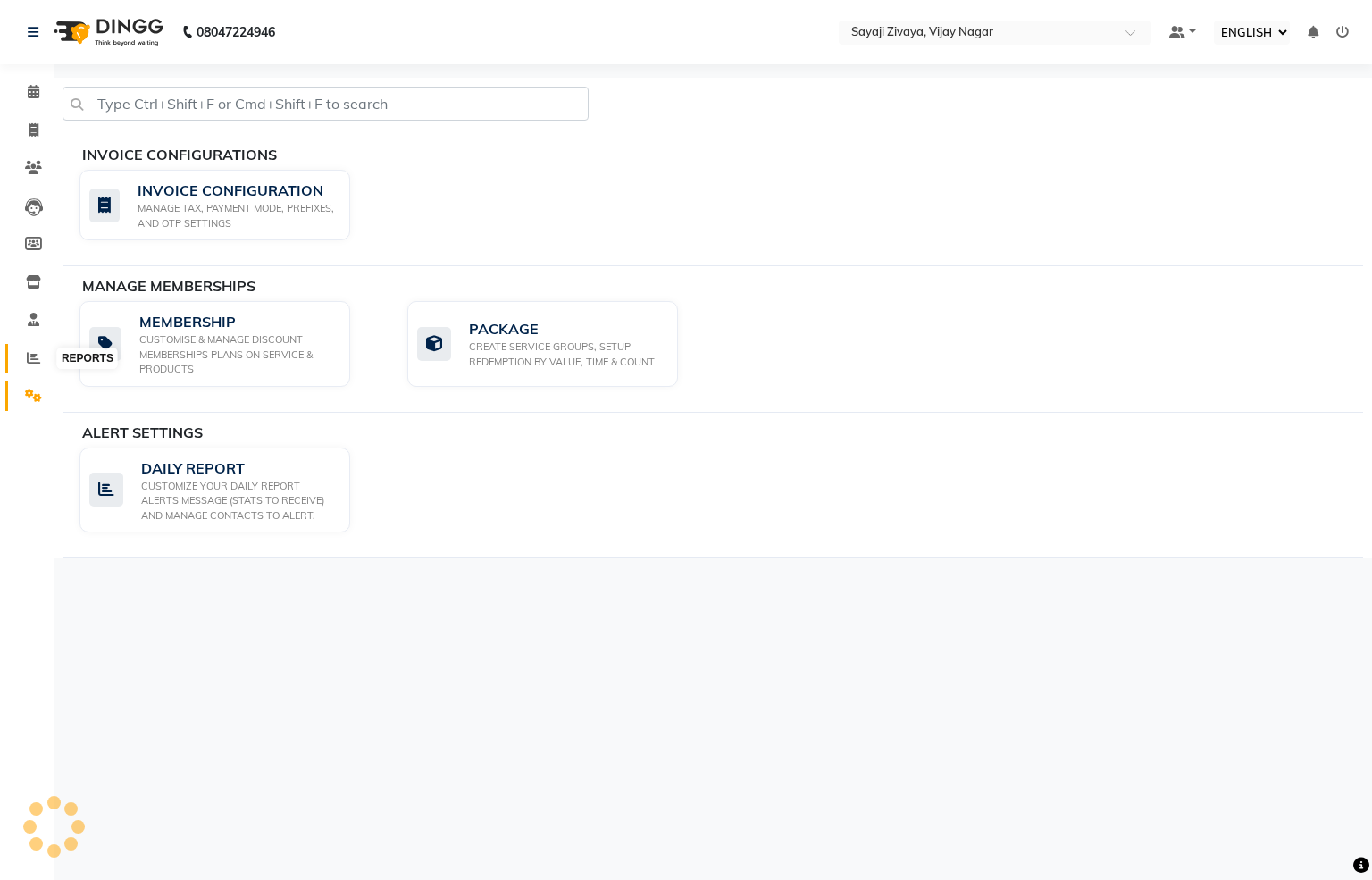 click 